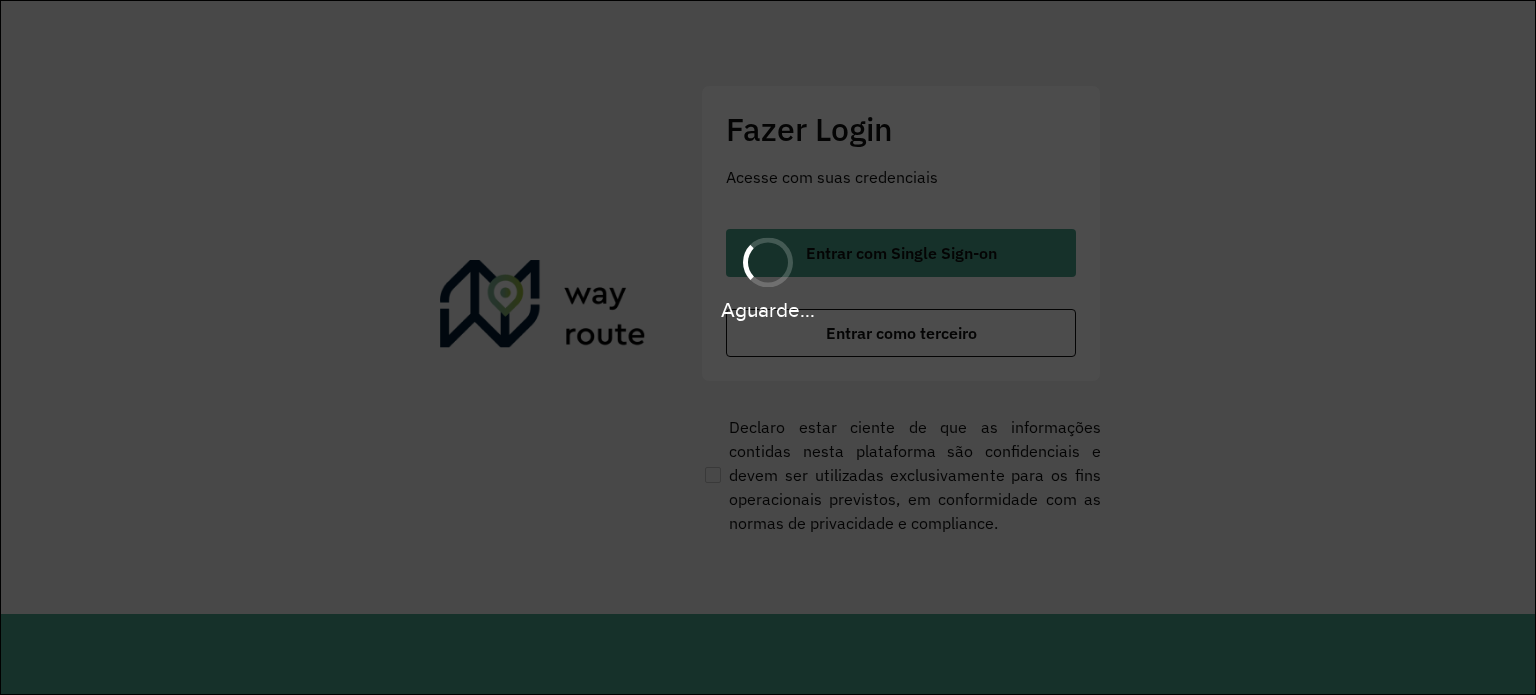 scroll, scrollTop: 0, scrollLeft: 0, axis: both 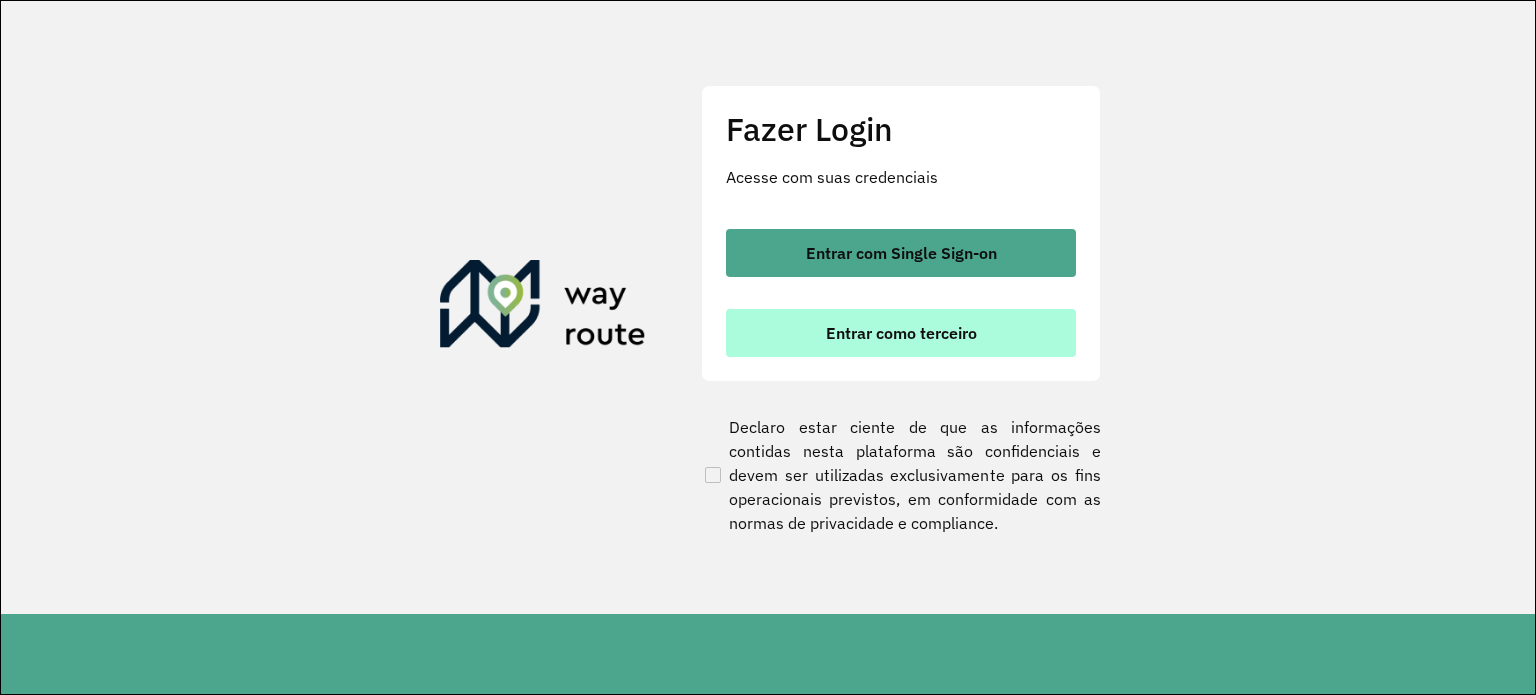 click on "Entrar como terceiro" at bounding box center [901, 333] 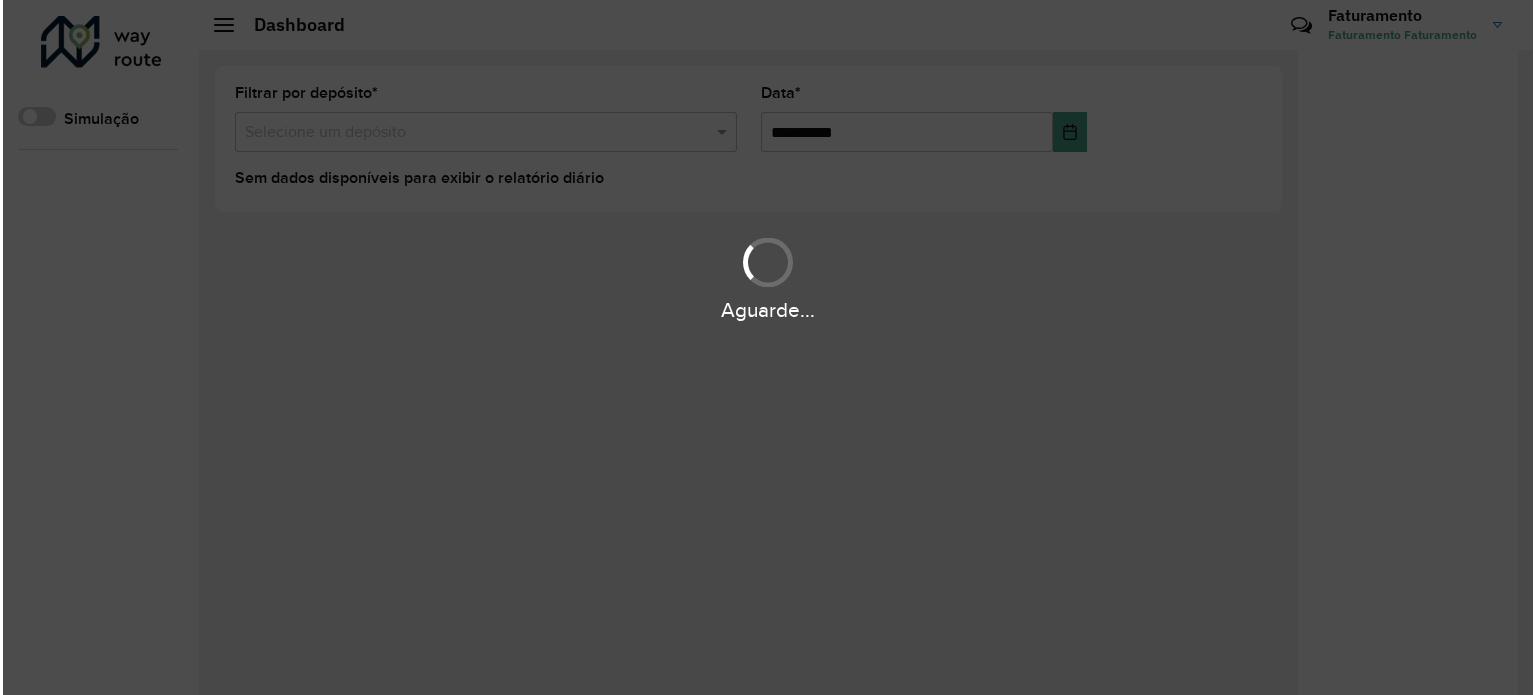 scroll, scrollTop: 0, scrollLeft: 0, axis: both 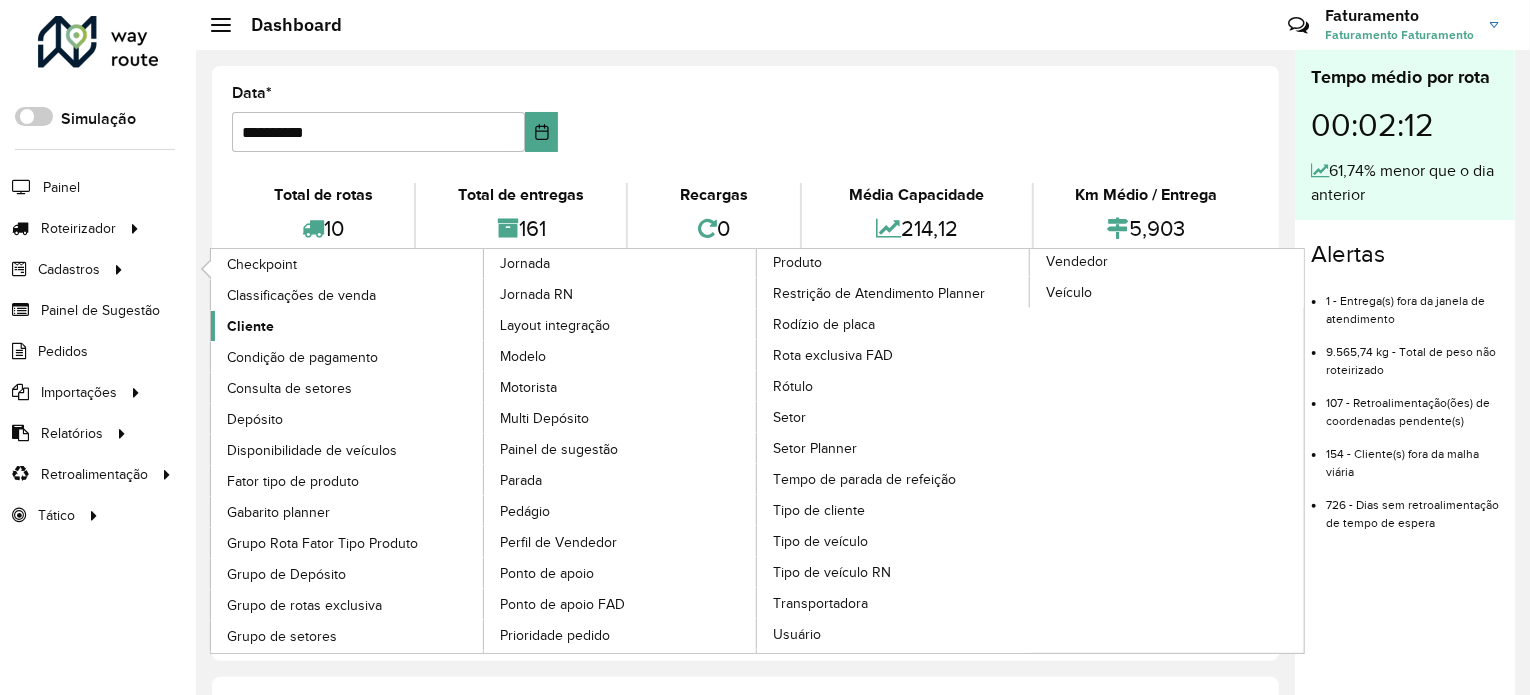 click on "Cliente" 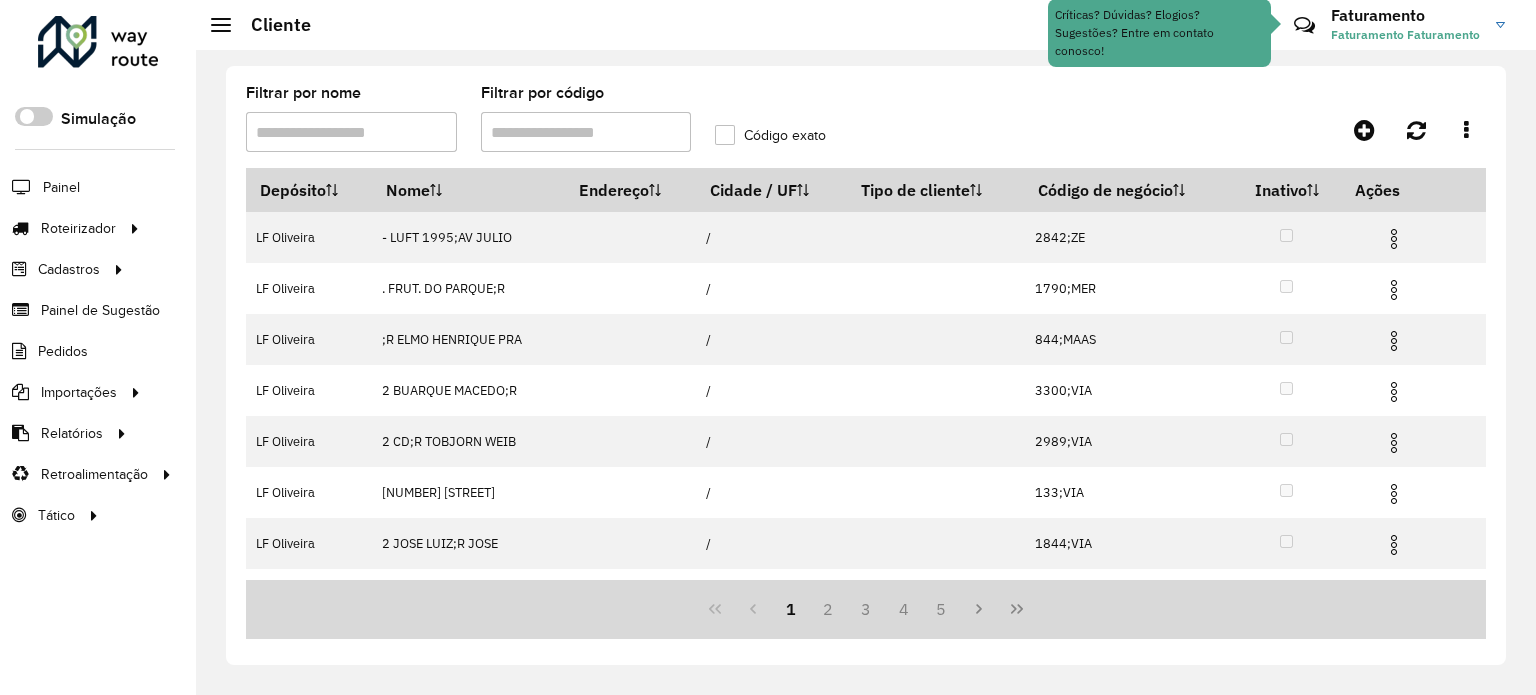 click on "Filtrar por nome" at bounding box center [351, 132] 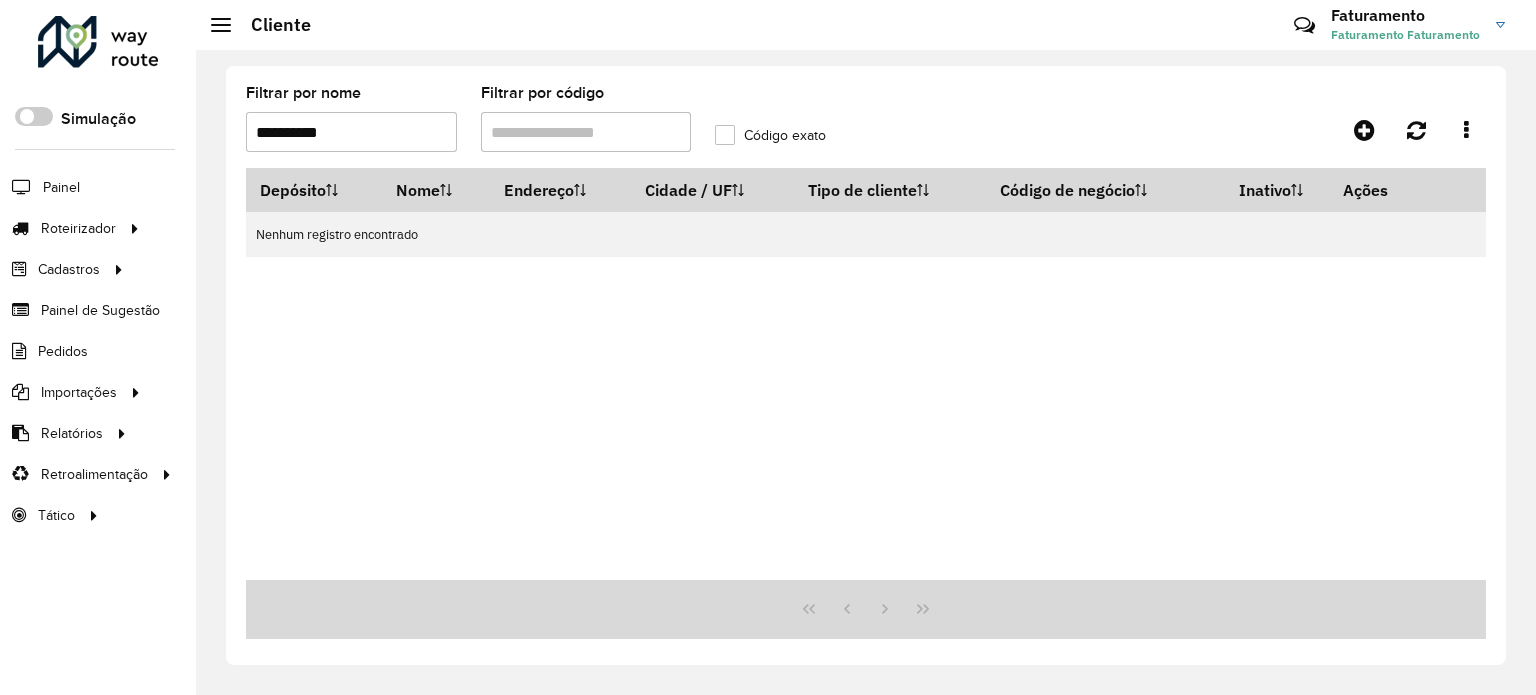 drag, startPoint x: 319, startPoint y: 131, endPoint x: 418, endPoint y: 121, distance: 99.50377 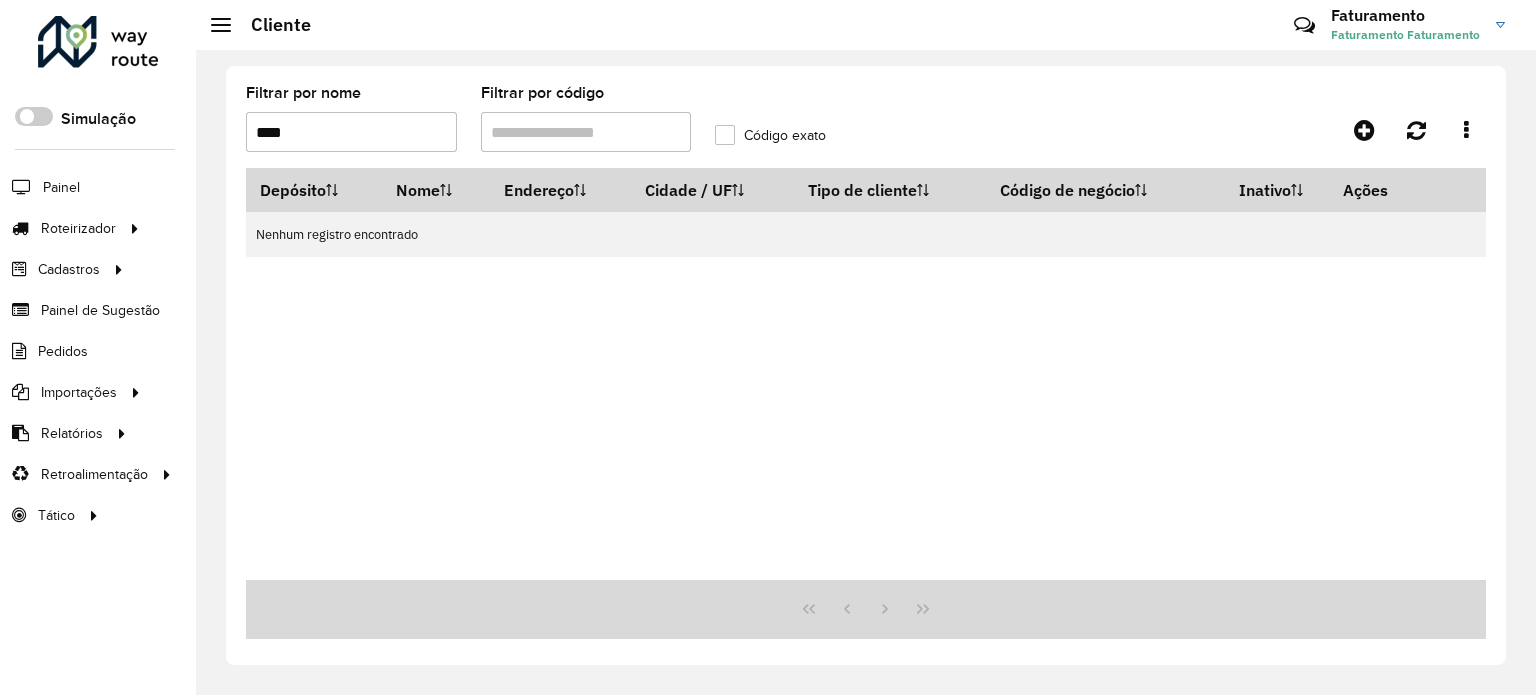type on "****" 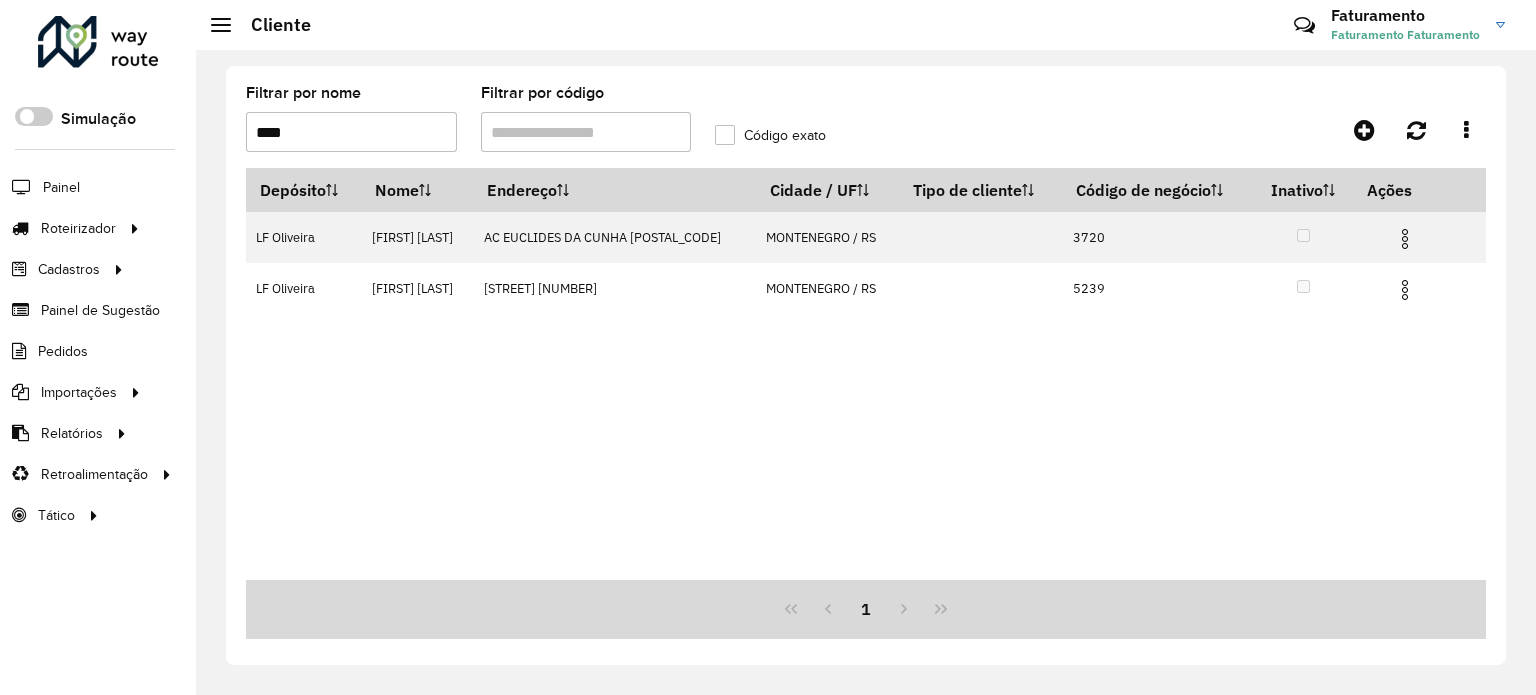 drag, startPoint x: 339, startPoint y: 131, endPoint x: 0, endPoint y: 148, distance: 339.426 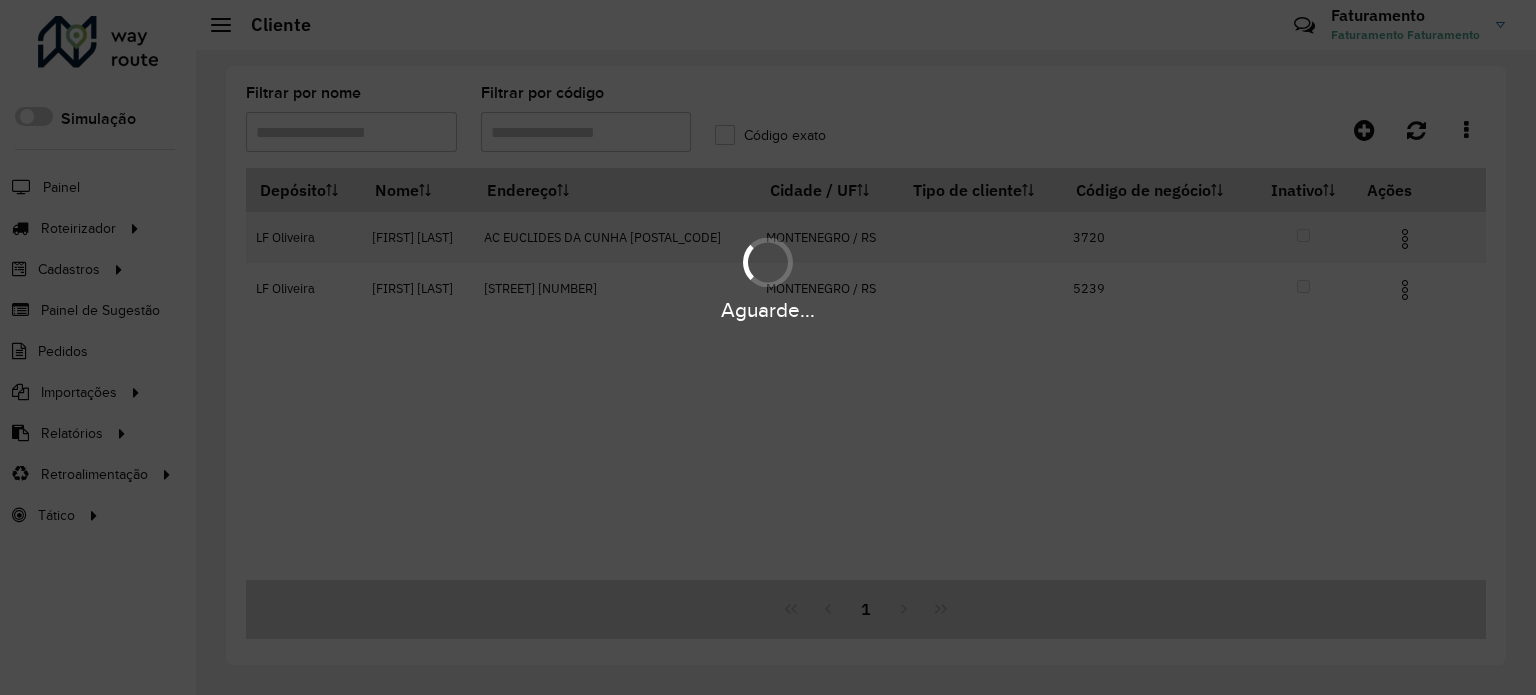 type 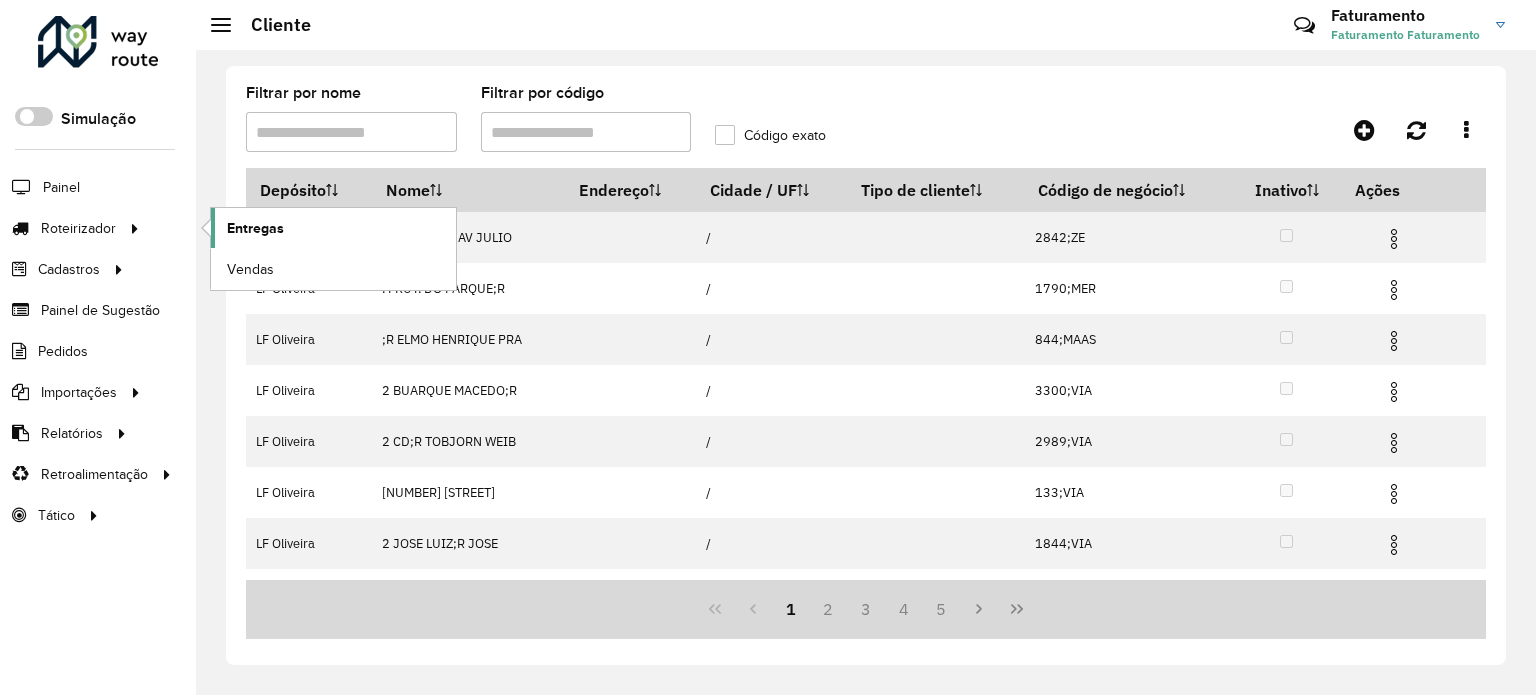 click on "Entregas" 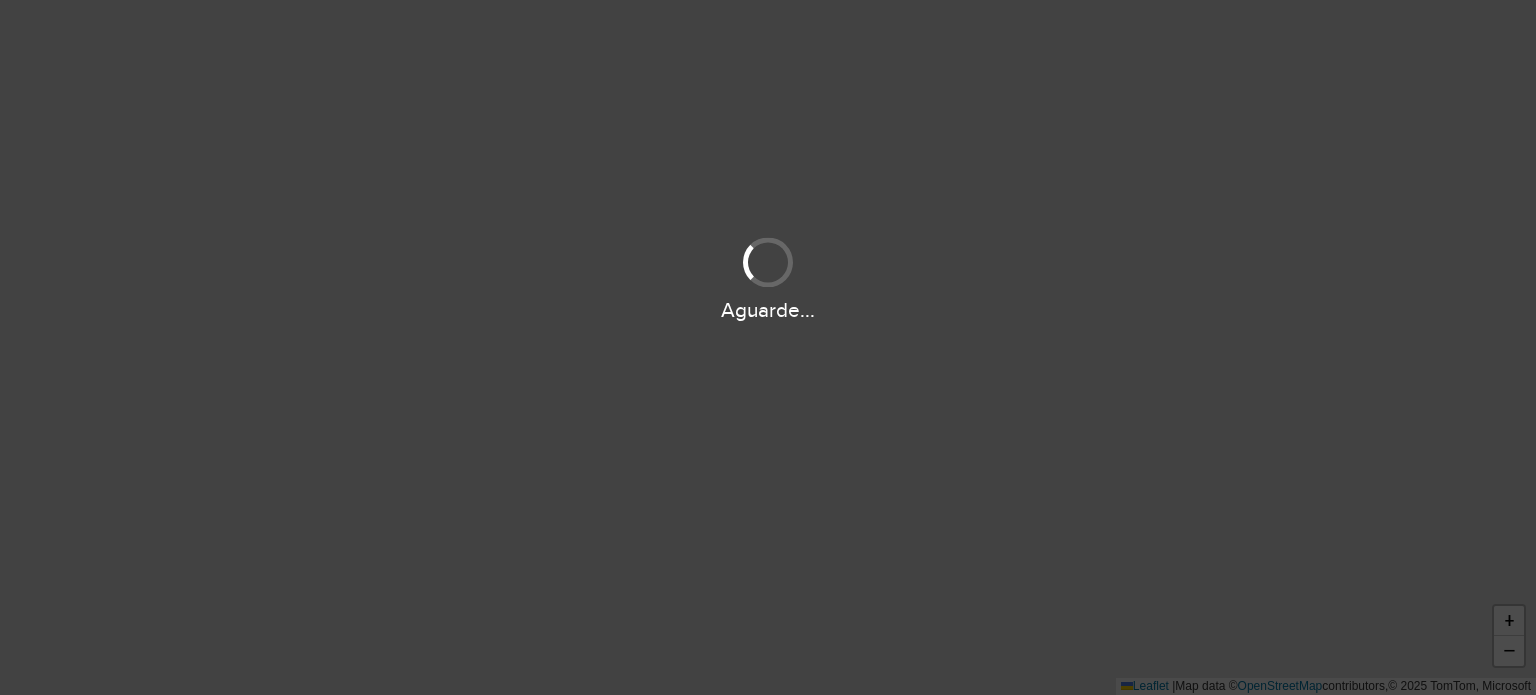 scroll, scrollTop: 0, scrollLeft: 0, axis: both 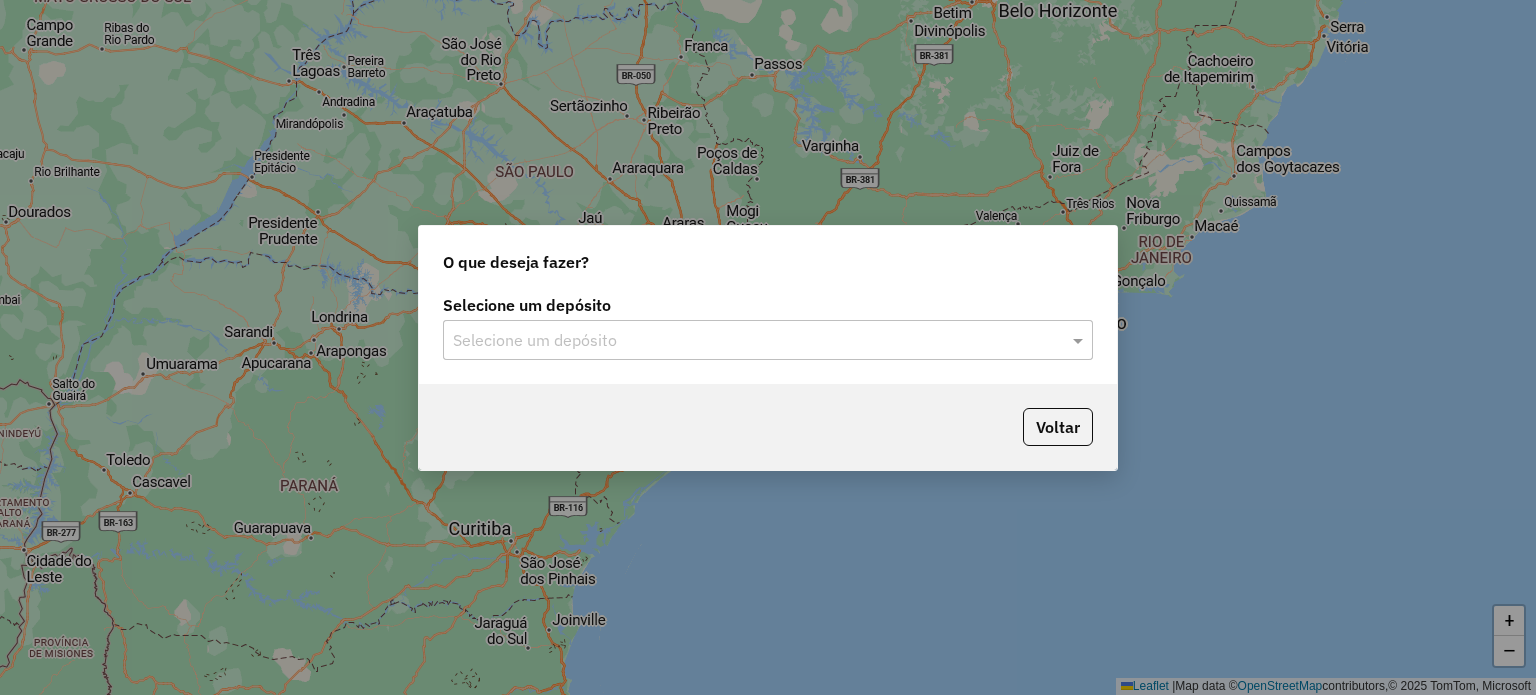 drag, startPoint x: 689, startPoint y: 338, endPoint x: 668, endPoint y: 363, distance: 32.649654 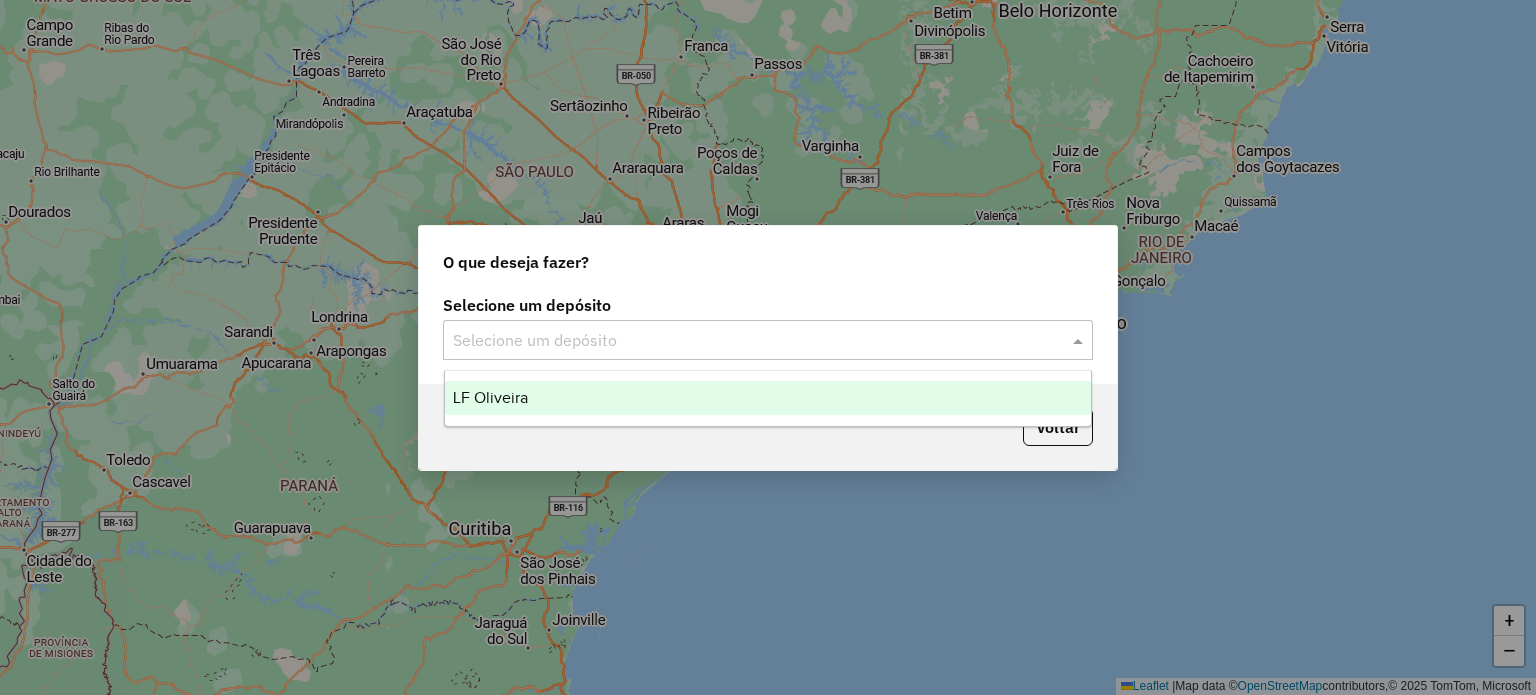 click on "LF Oliveira" at bounding box center (768, 398) 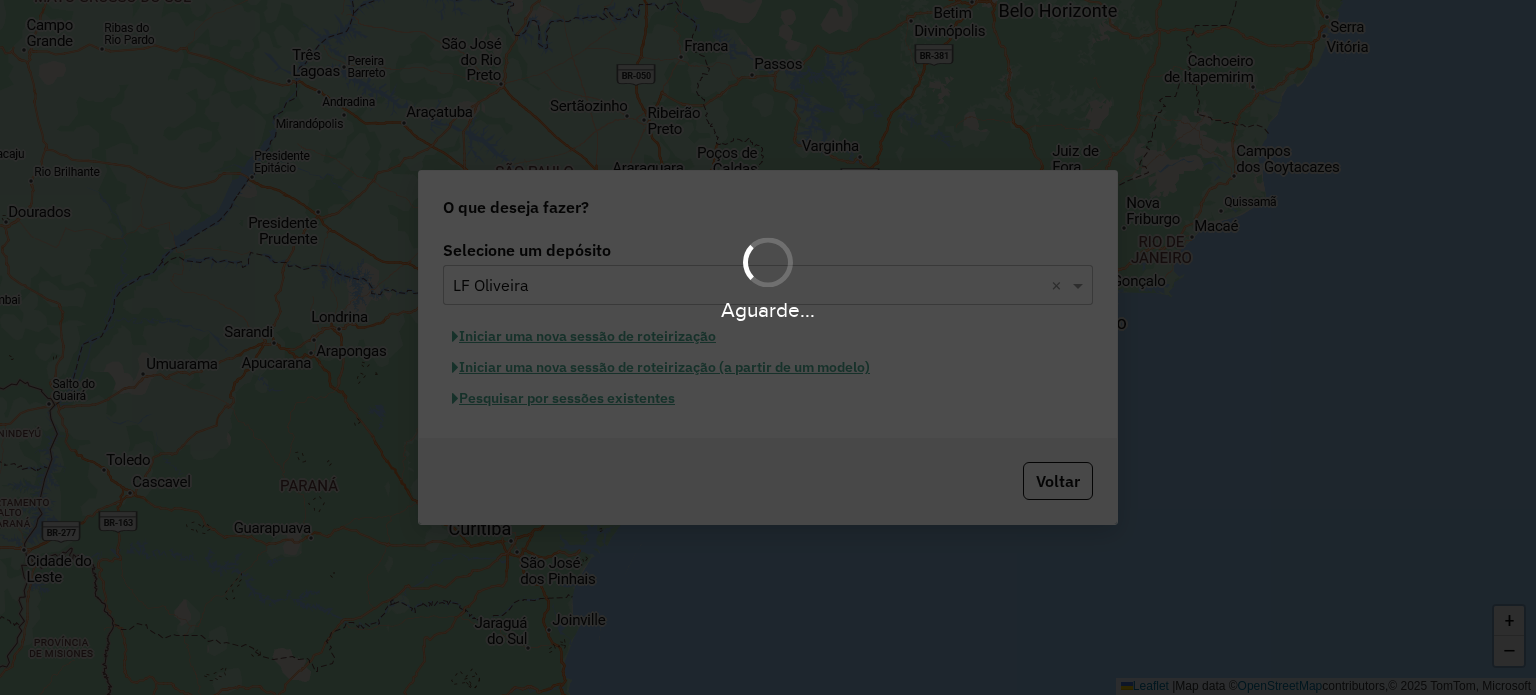 click on "Aguarde..." at bounding box center [768, 347] 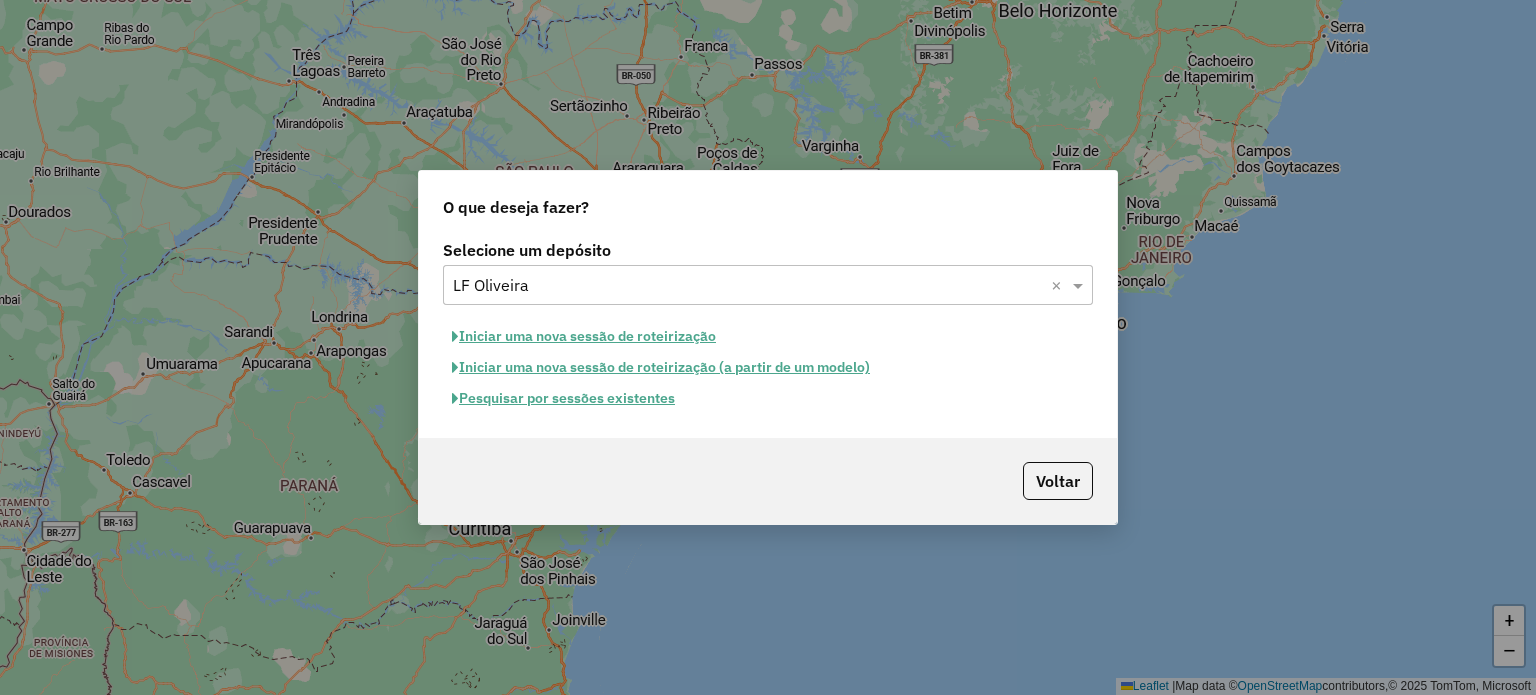 click on "Pesquisar por sessões existentes" 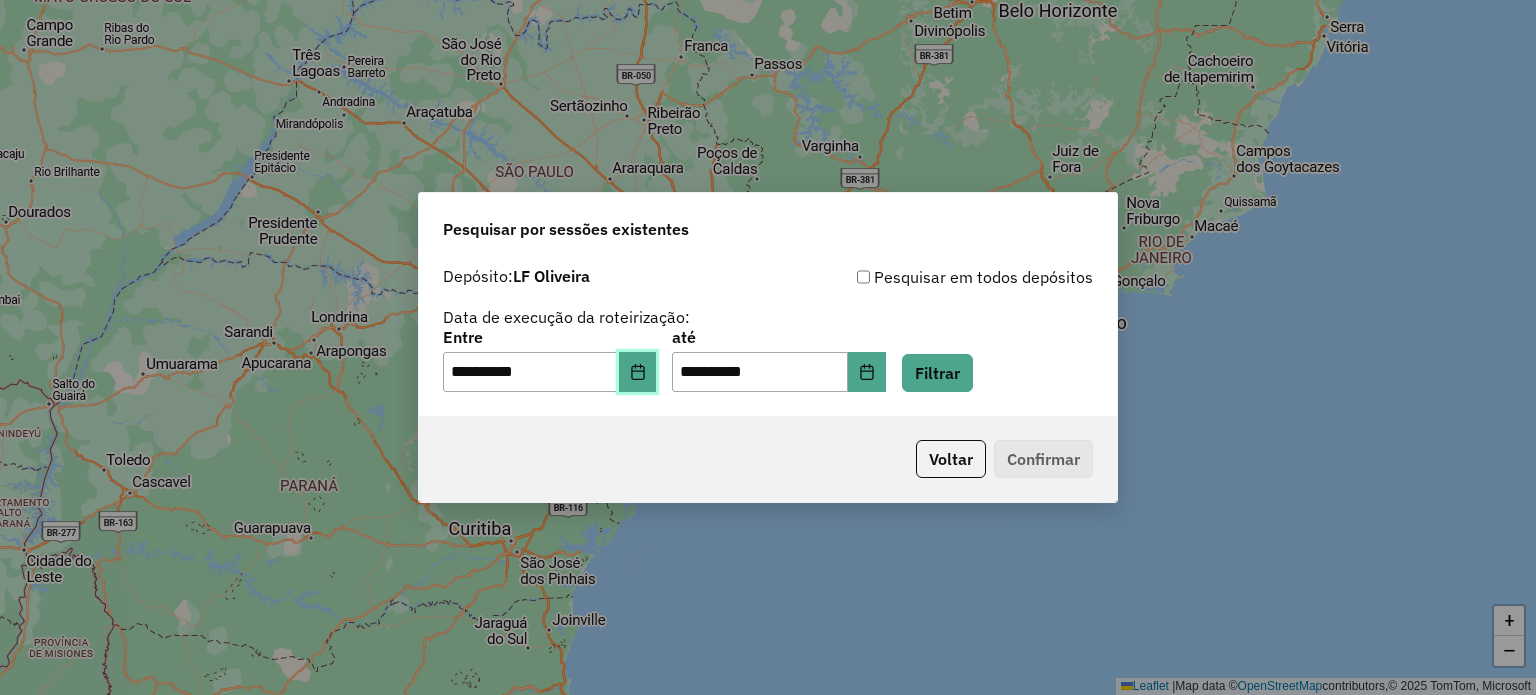 click 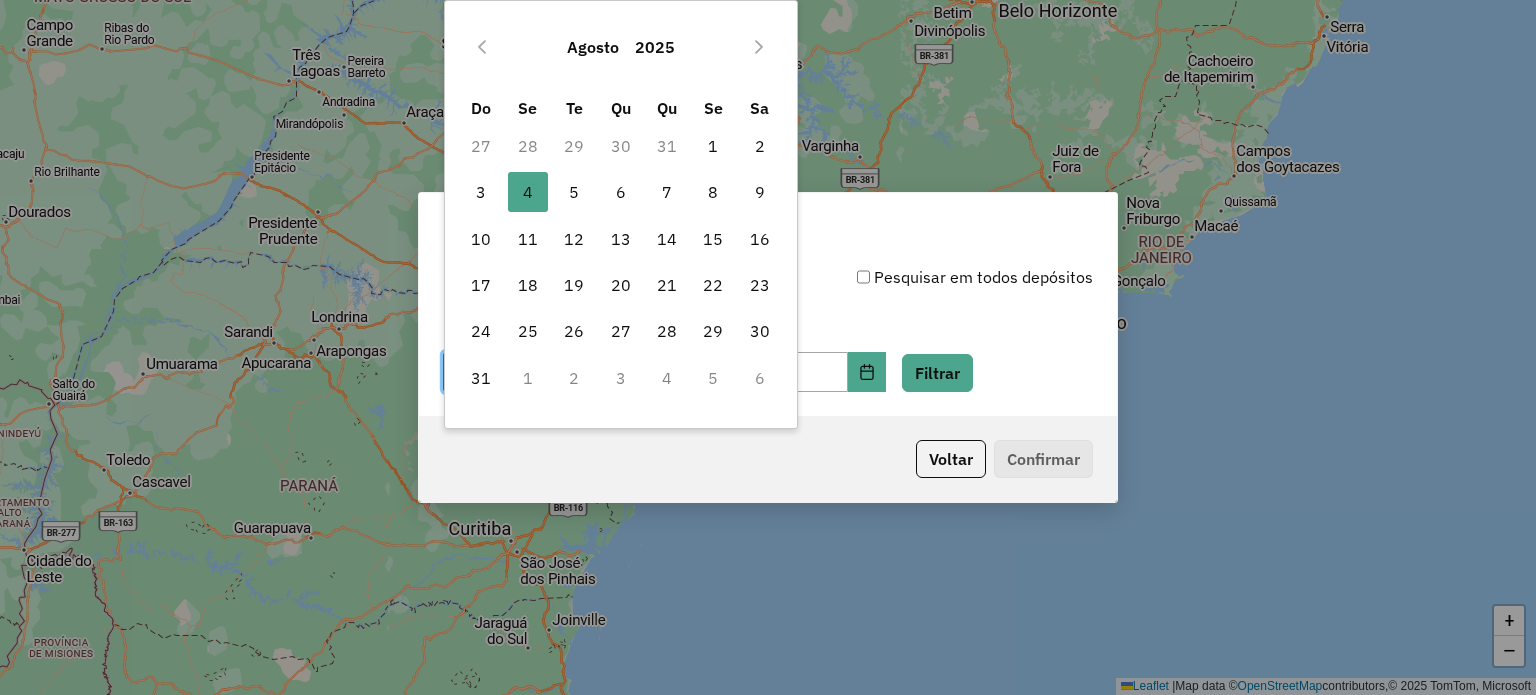 click on "31" at bounding box center [667, 146] 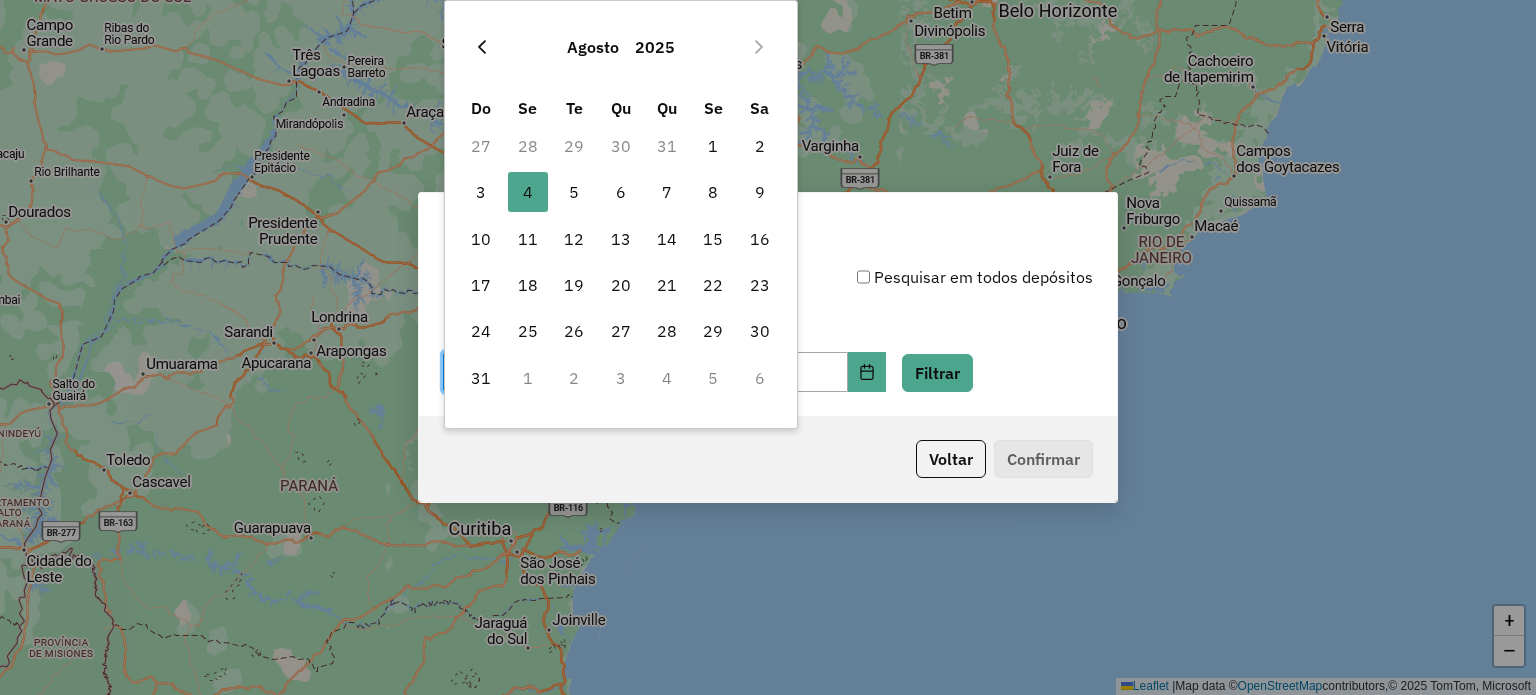 click at bounding box center [482, 47] 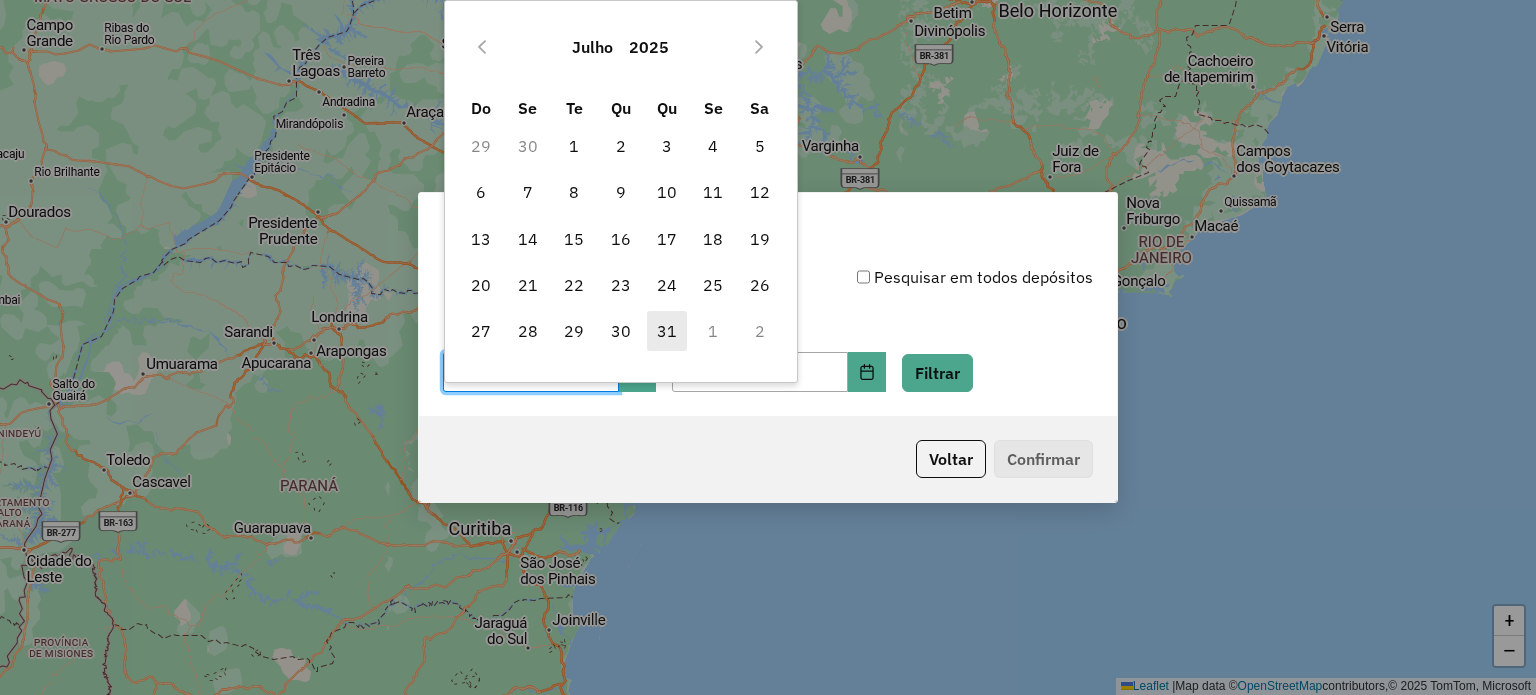 click on "31" at bounding box center [667, 331] 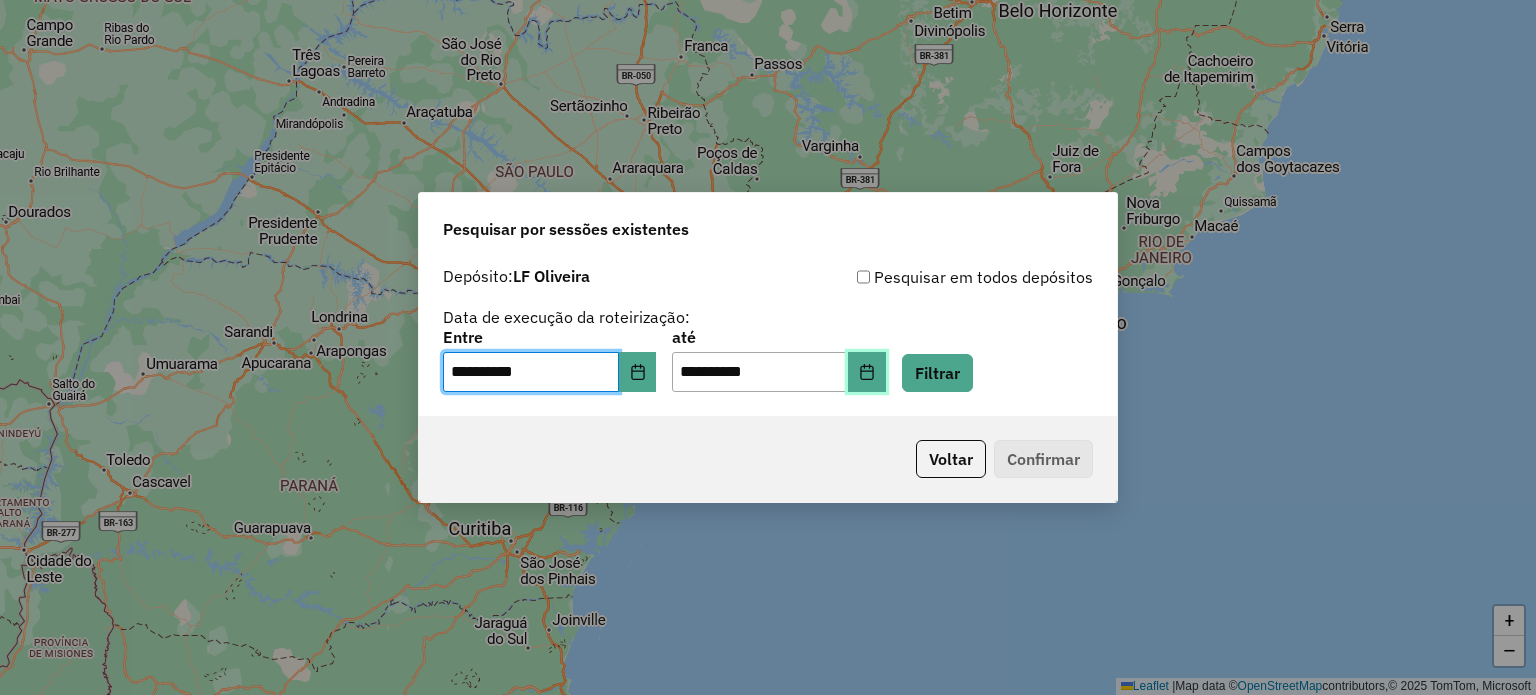 click at bounding box center [867, 372] 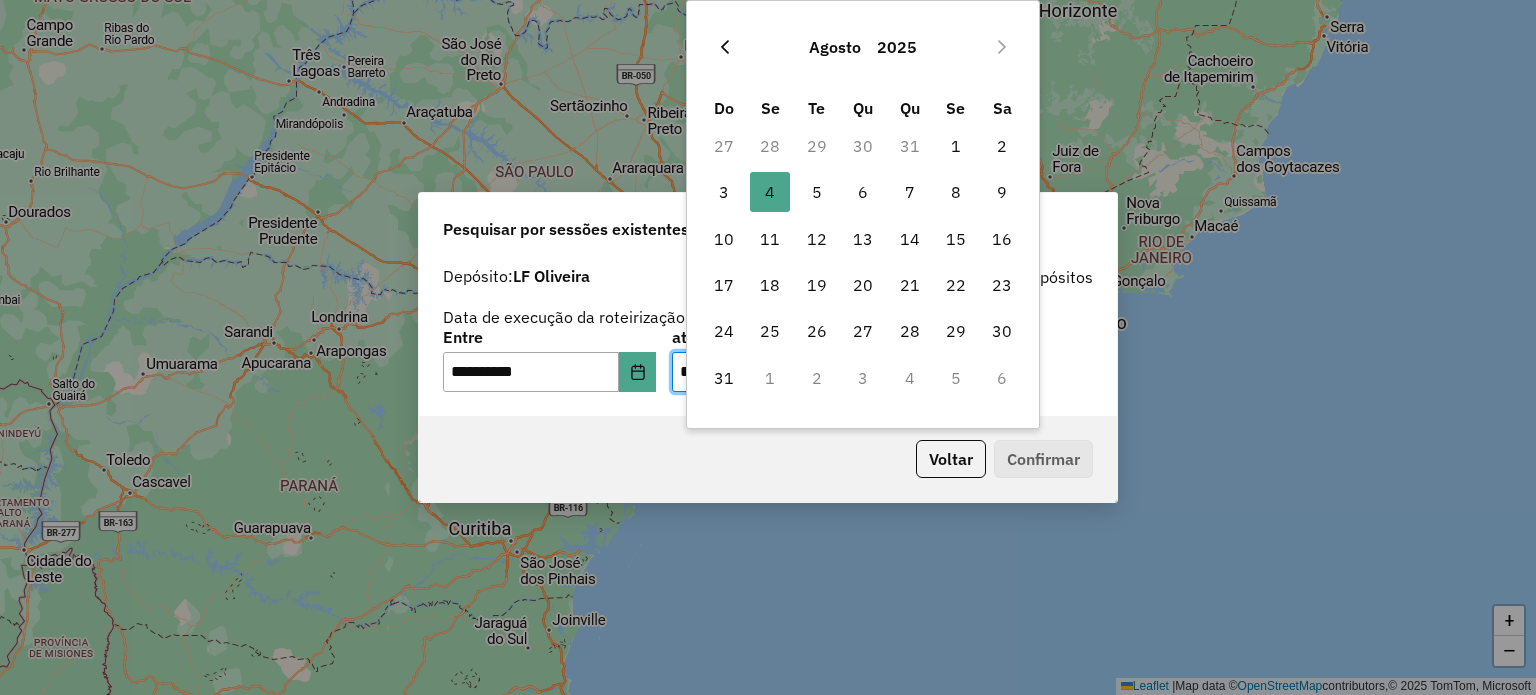 click at bounding box center (725, 47) 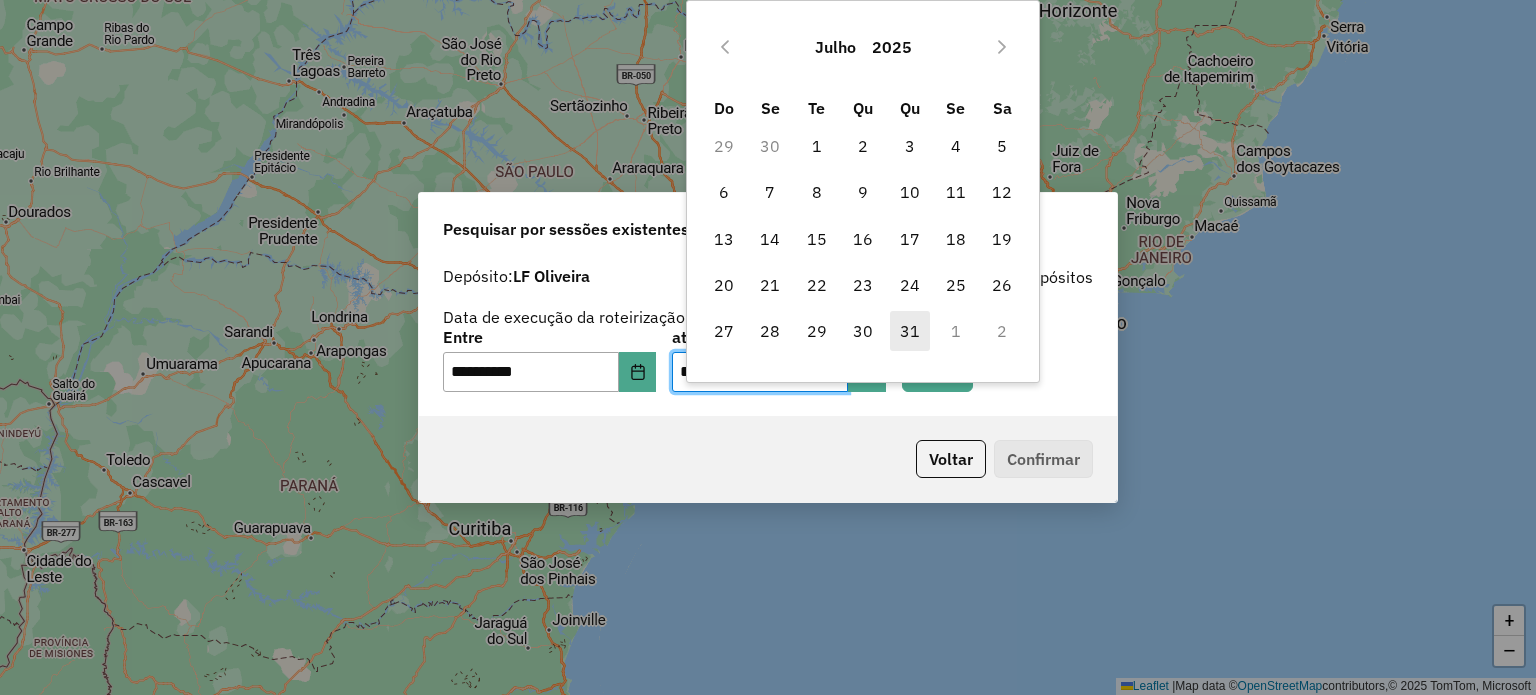 click on "31" at bounding box center (910, 331) 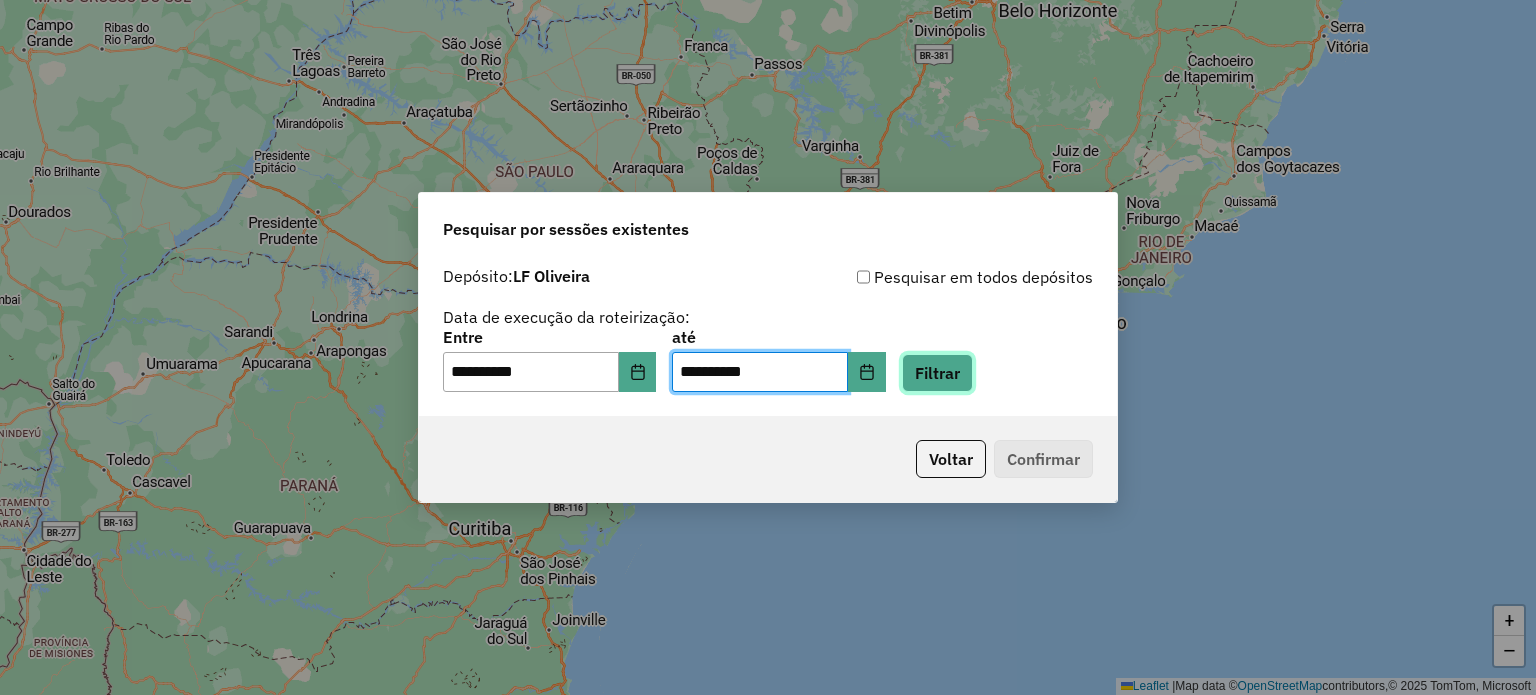 click on "Filtrar" 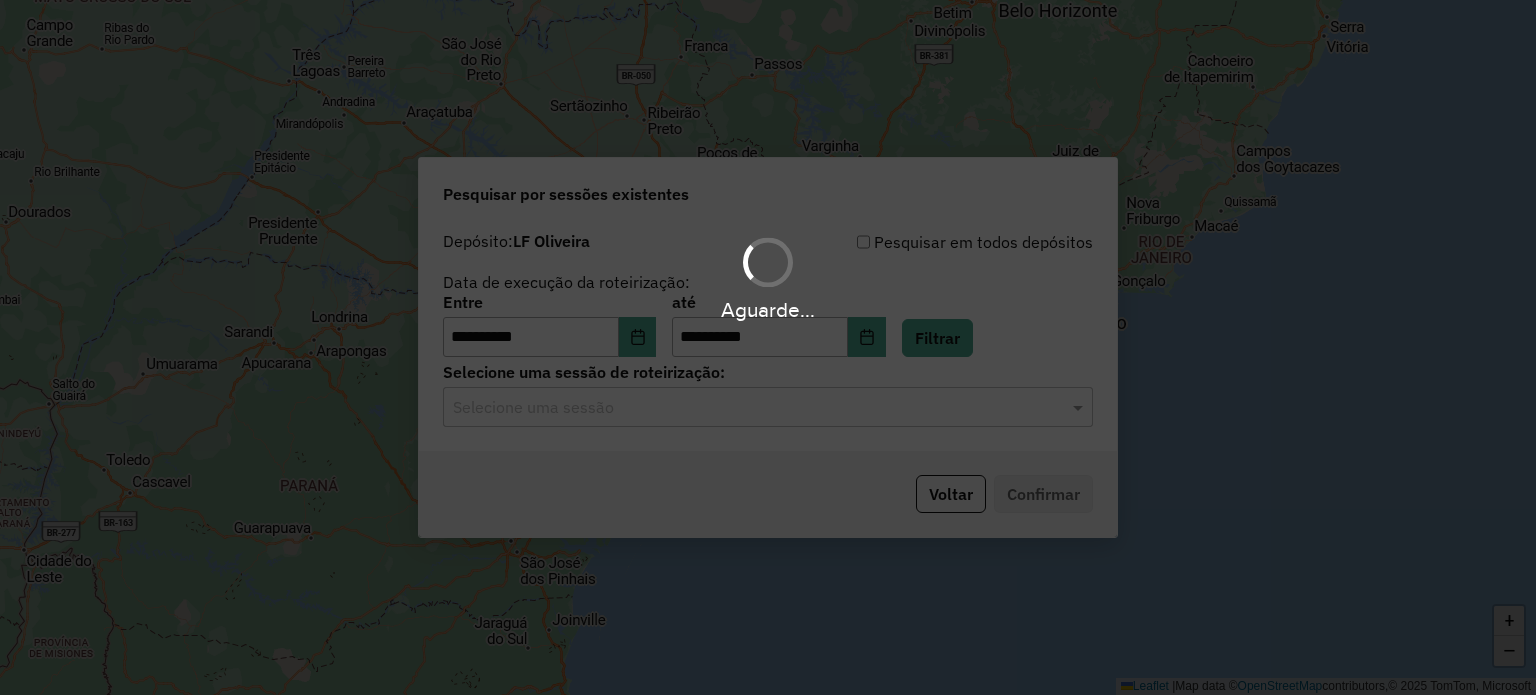 click on "Aguarde..." at bounding box center (768, 347) 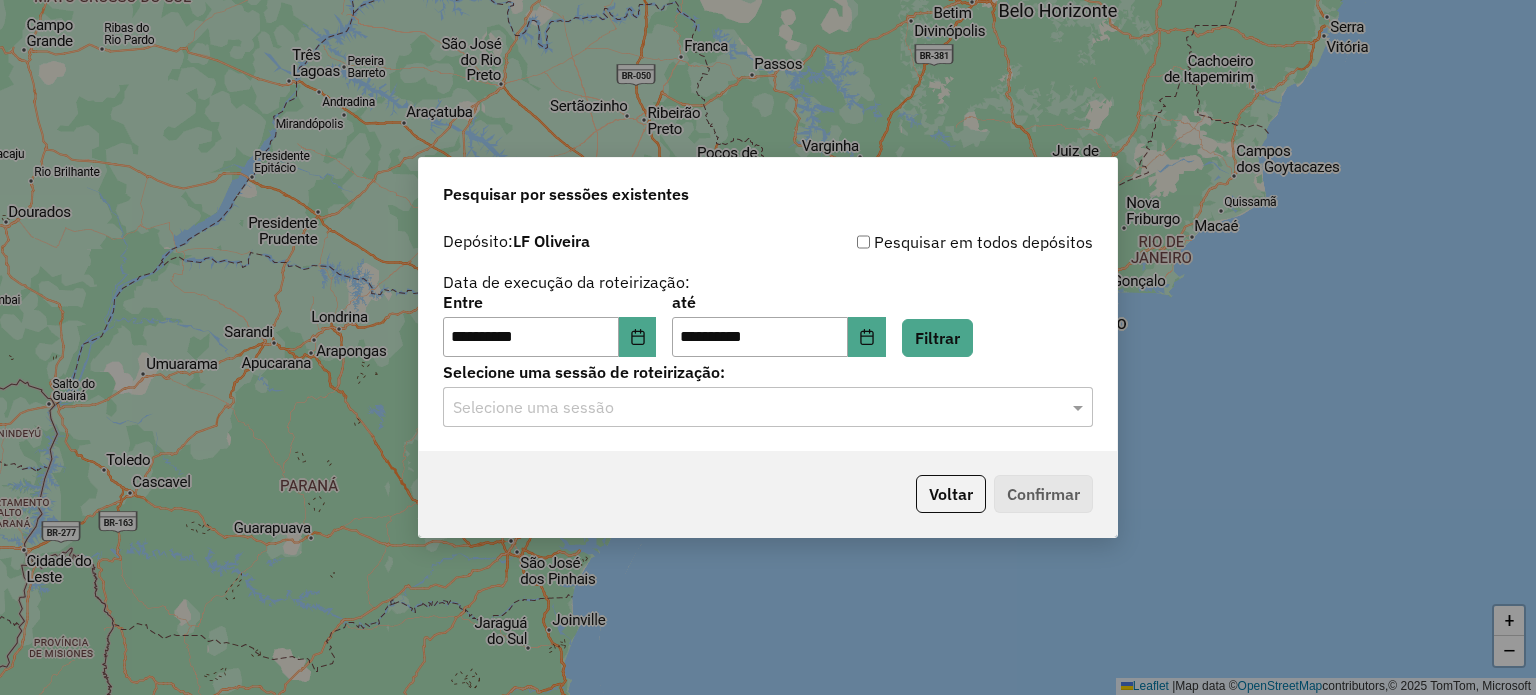 click 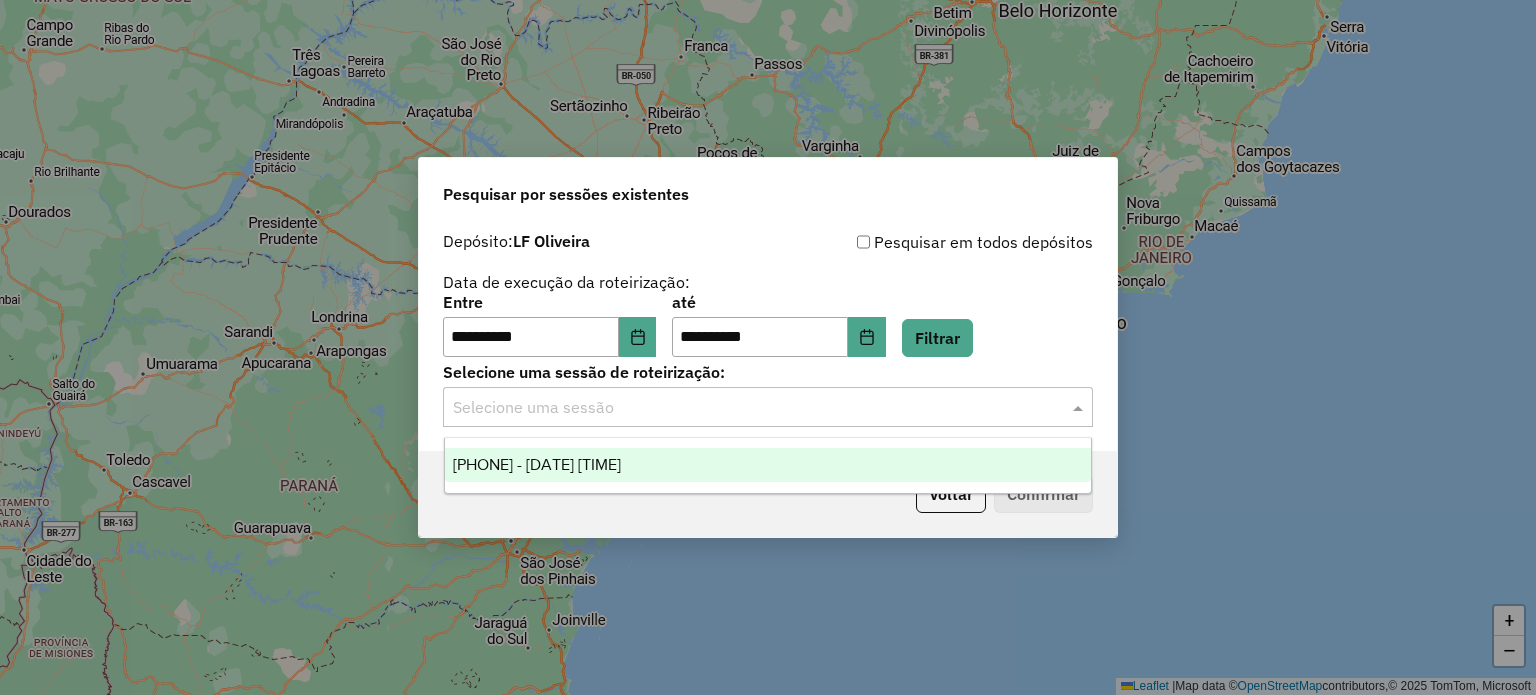 drag, startPoint x: 722, startPoint y: 455, endPoint x: 741, endPoint y: 459, distance: 19.416489 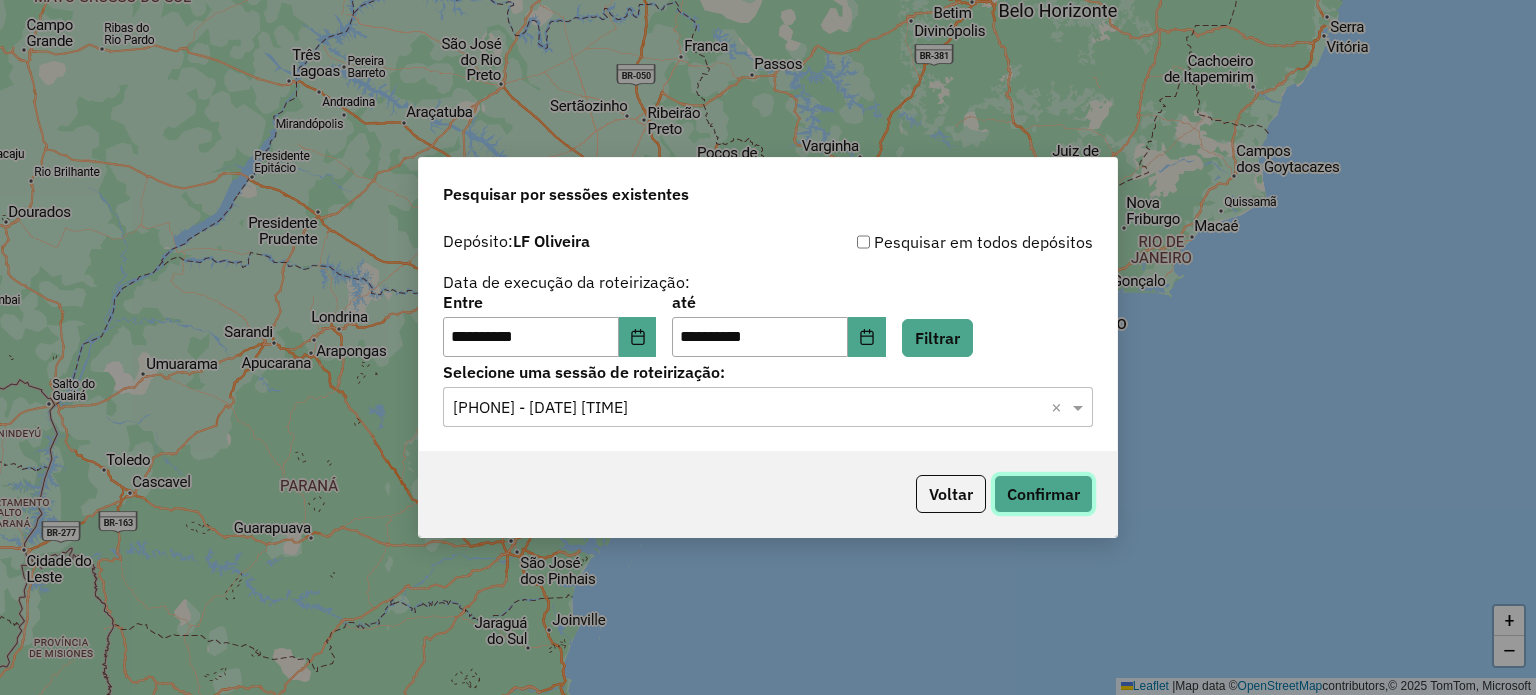 click on "Confirmar" 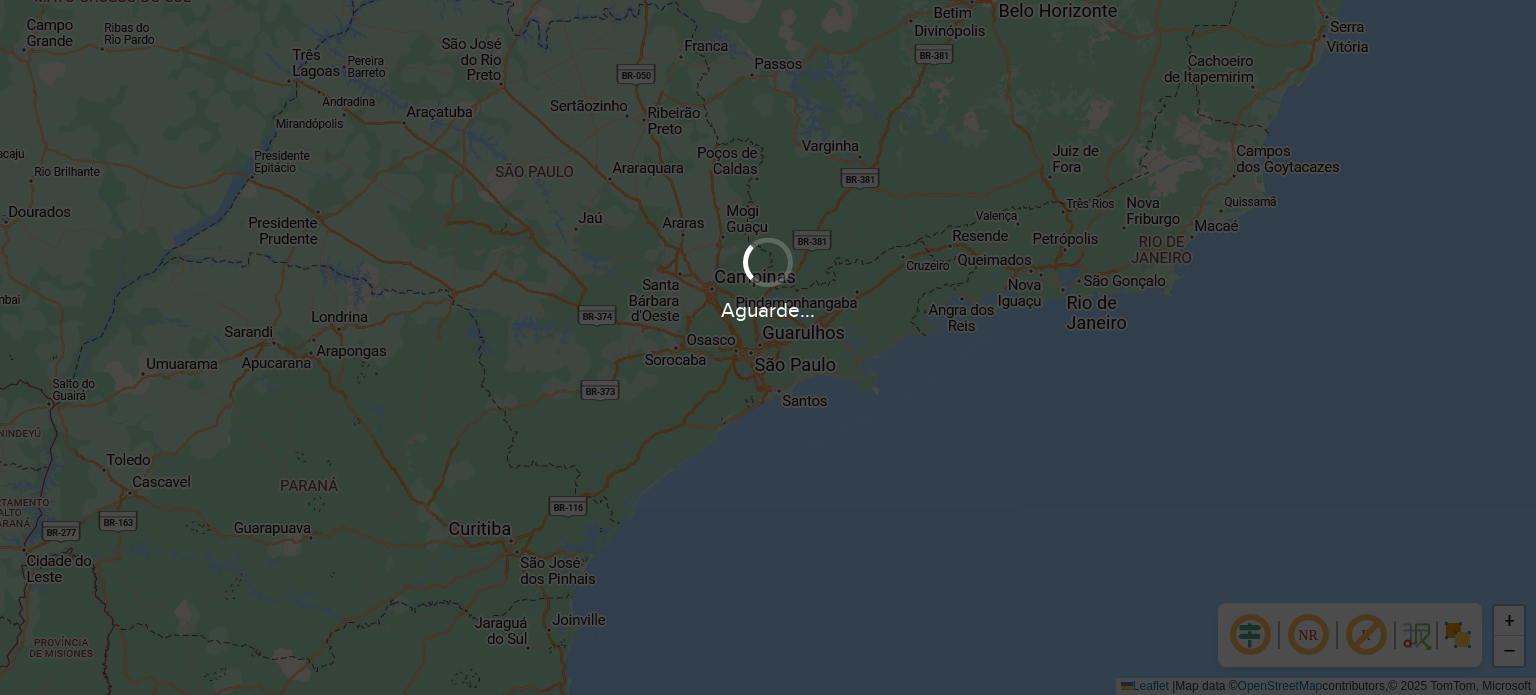 scroll, scrollTop: 0, scrollLeft: 0, axis: both 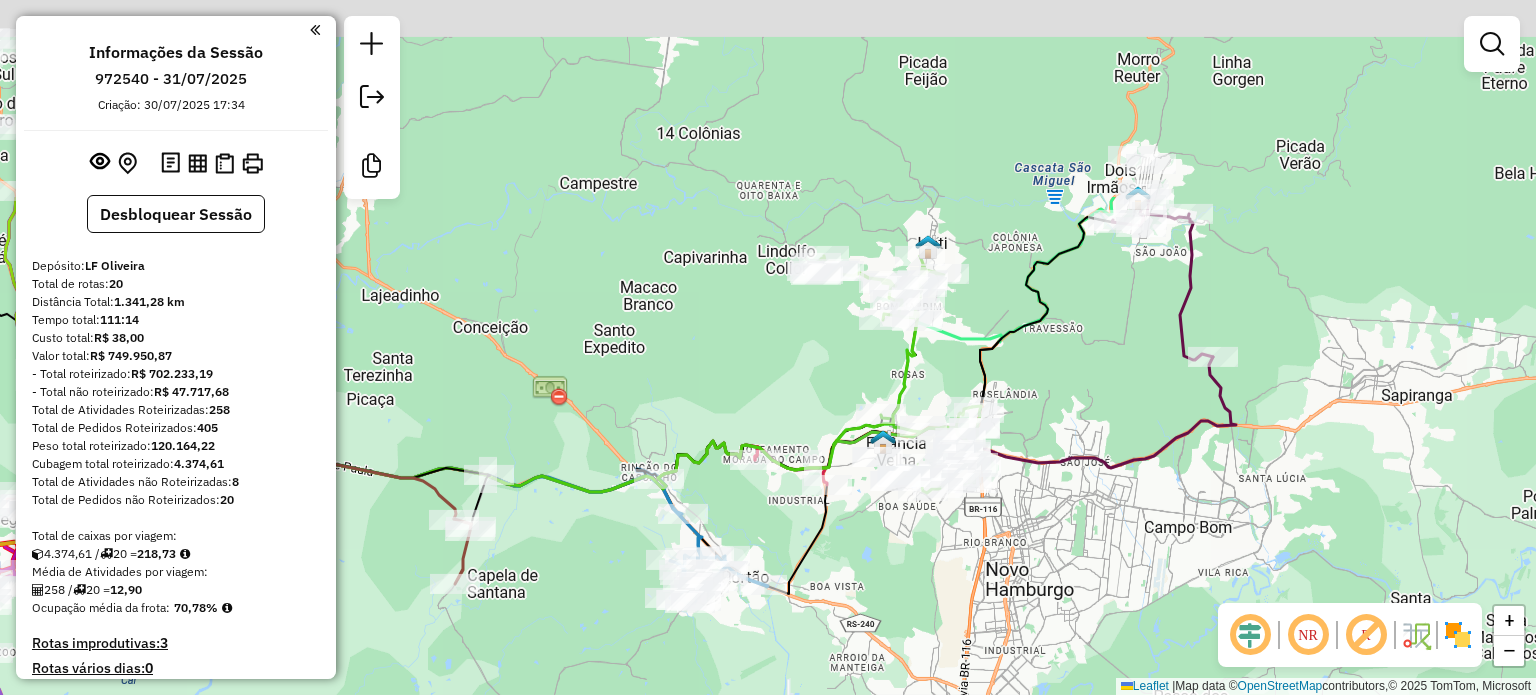 click 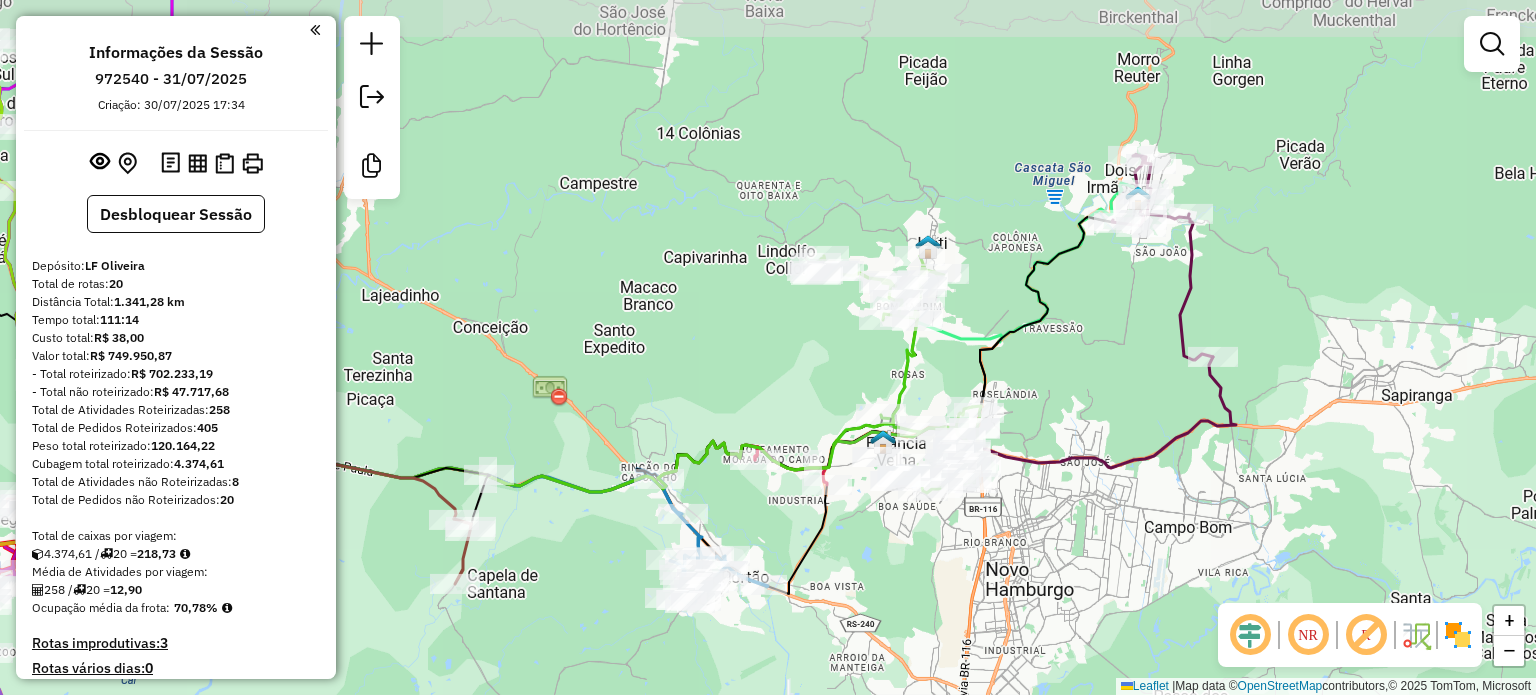click on "Janela de atendimento Grade de atendimento Capacidade Transportadoras Veículos Cliente Pedidos  Rotas Selecione os dias de semana para filtrar as janelas de atendimento  Seg   Ter   Qua   Qui   Sex   Sáb   Dom  Informe o período da janela de atendimento: De: Até:  Filtrar exatamente a janela do cliente  Considerar janela de atendimento padrão  Selecione os dias de semana para filtrar as grades de atendimento  Seg   Ter   Qua   Qui   Sex   Sáb   Dom   Considerar clientes sem dia de atendimento cadastrado  Clientes fora do dia de atendimento selecionado Filtrar as atividades entre os valores definidos abaixo:  Peso mínimo:   Peso máximo:   Cubagem mínima:   Cubagem máxima:   De:   Até:  Filtrar as atividades entre o tempo de atendimento definido abaixo:  De:   Até:   Considerar capacidade total dos clientes não roteirizados Transportadora: Selecione um ou mais itens Tipo de veículo: Selecione um ou mais itens Veículo: Selecione um ou mais itens Motorista: Selecione um ou mais itens Nome: Rótulo:" 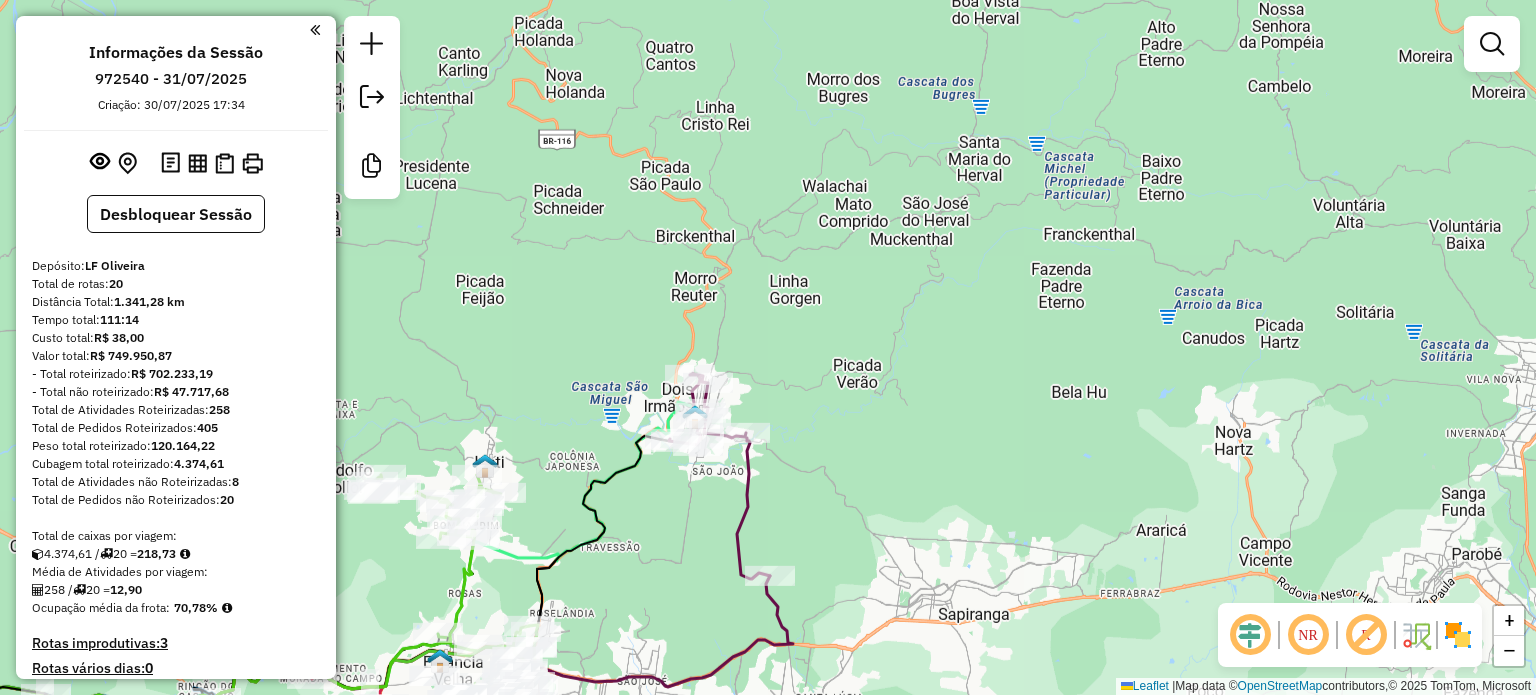 click on "Janela de atendimento Grade de atendimento Capacidade Transportadoras Veículos Cliente Pedidos  Rotas Selecione os dias de semana para filtrar as janelas de atendimento  Seg   Ter   Qua   Qui   Sex   Sáb   Dom  Informe o período da janela de atendimento: De: Até:  Filtrar exatamente a janela do cliente  Considerar janela de atendimento padrão  Selecione os dias de semana para filtrar as grades de atendimento  Seg   Ter   Qua   Qui   Sex   Sáb   Dom   Considerar clientes sem dia de atendimento cadastrado  Clientes fora do dia de atendimento selecionado Filtrar as atividades entre os valores definidos abaixo:  Peso mínimo:   Peso máximo:   Cubagem mínima:   Cubagem máxima:   De:   Até:  Filtrar as atividades entre o tempo de atendimento definido abaixo:  De:   Até:   Considerar capacidade total dos clientes não roteirizados Transportadora: Selecione um ou mais itens Tipo de veículo: Selecione um ou mais itens Veículo: Selecione um ou mais itens Motorista: Selecione um ou mais itens Nome: Rótulo:" 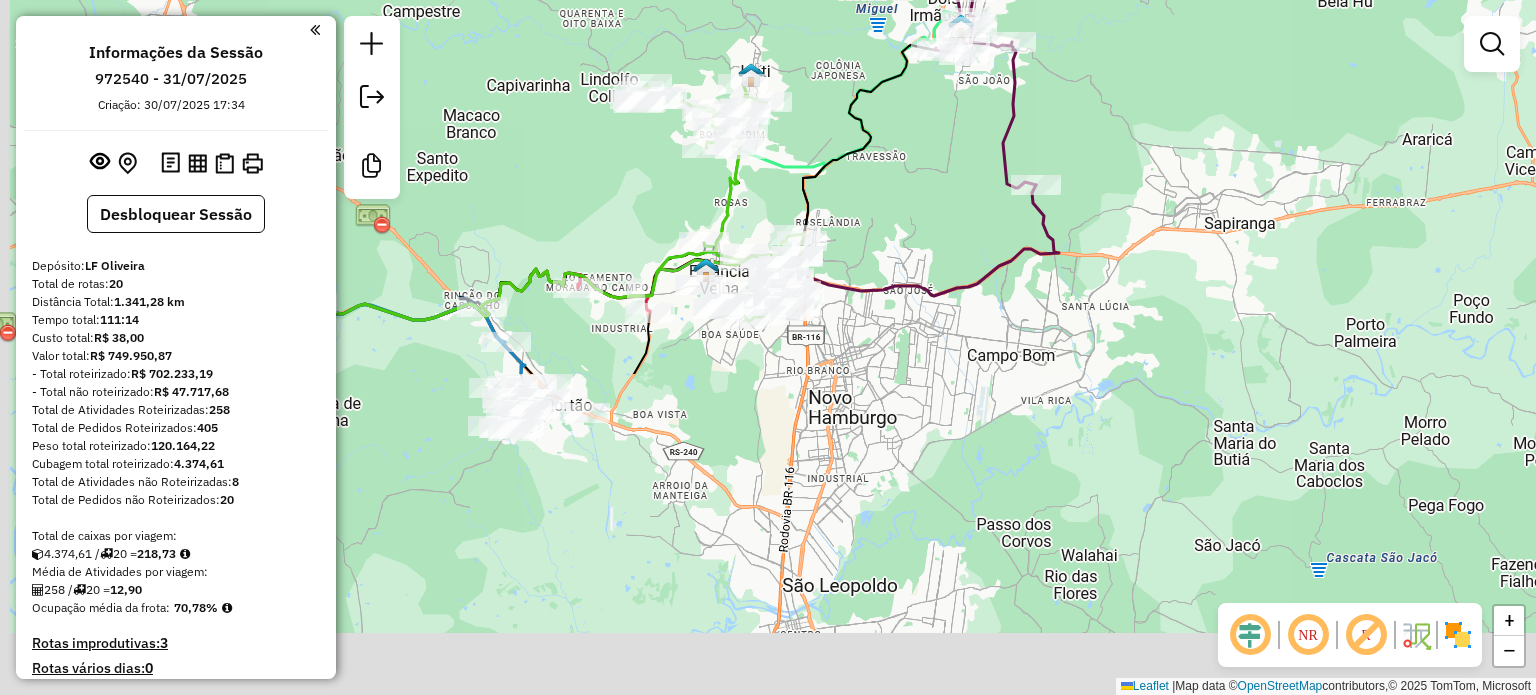drag, startPoint x: 904, startPoint y: 410, endPoint x: 1172, endPoint y: 19, distance: 474.03058 